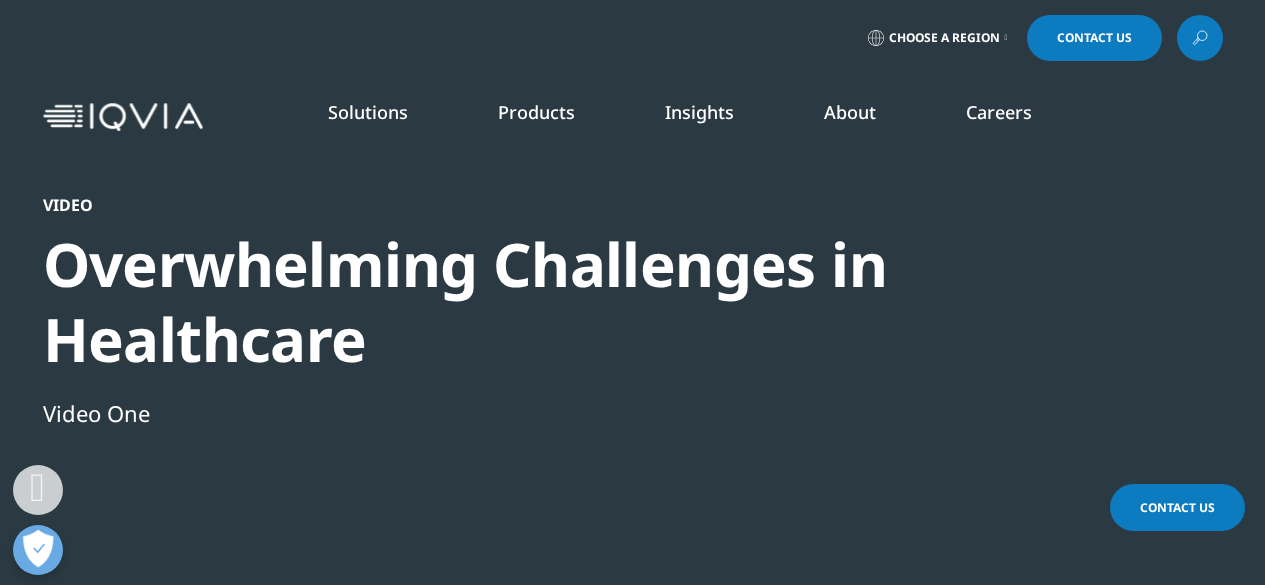 scroll, scrollTop: 780, scrollLeft: 0, axis: vertical 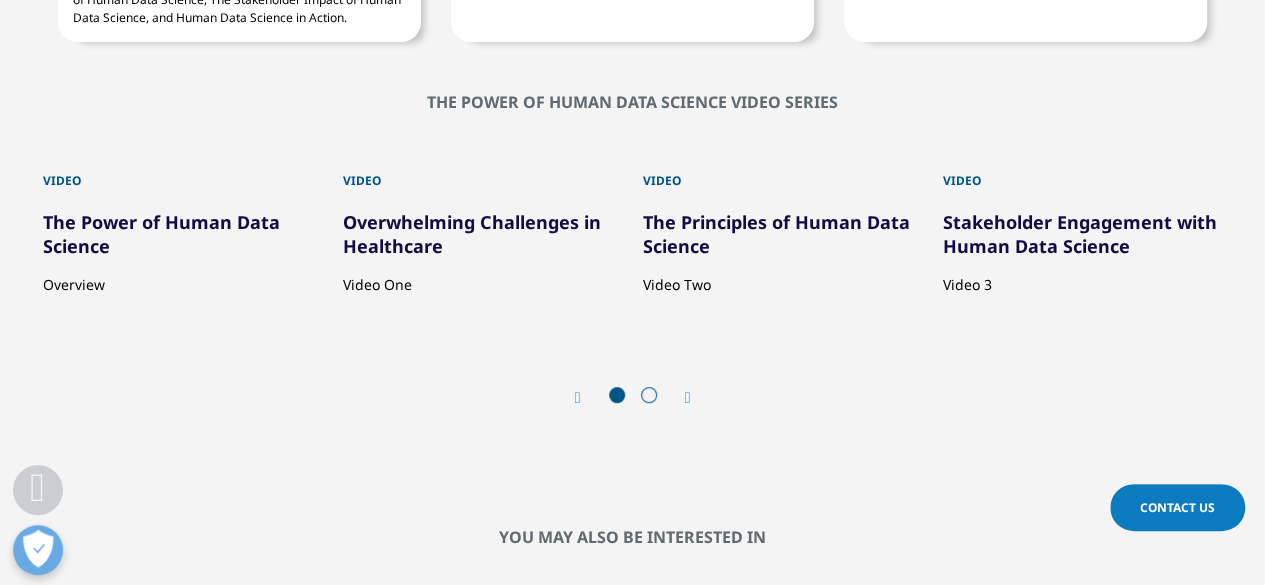 click on "Stakeholder Engagement with Human Data Science" at bounding box center [1080, 234] 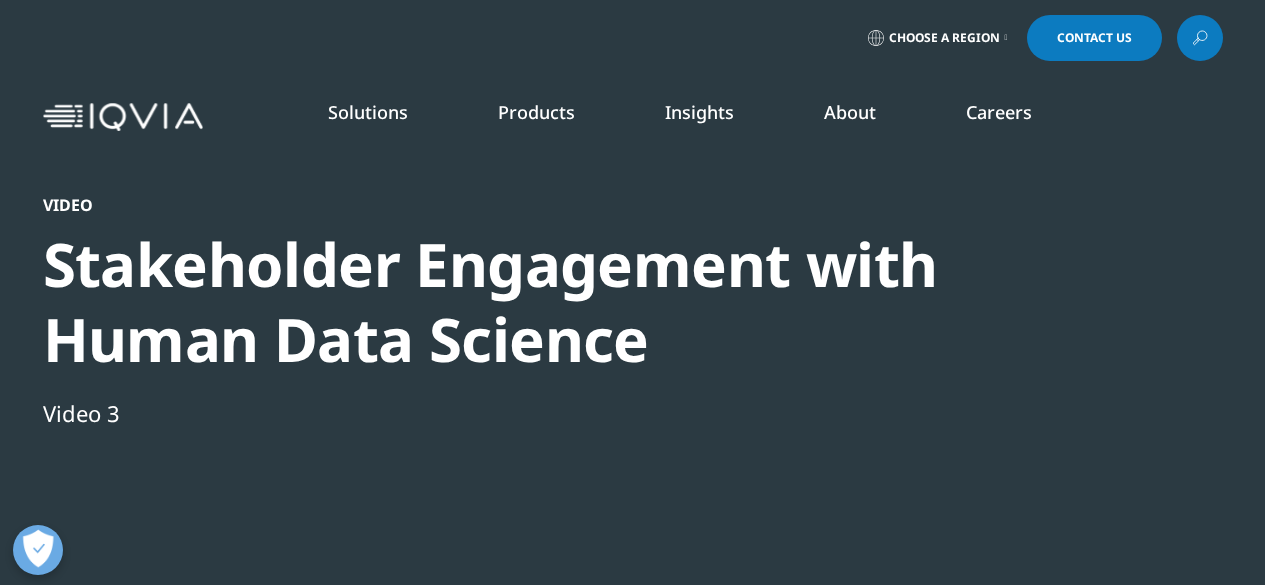 scroll, scrollTop: 0, scrollLeft: 0, axis: both 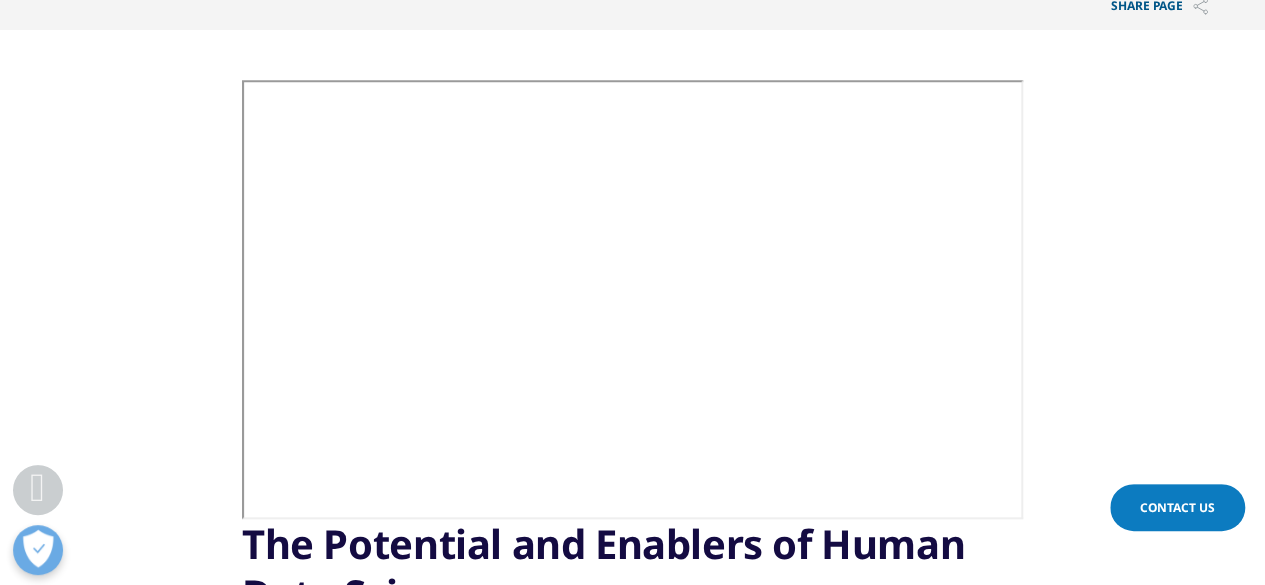 click at bounding box center [37, 486] 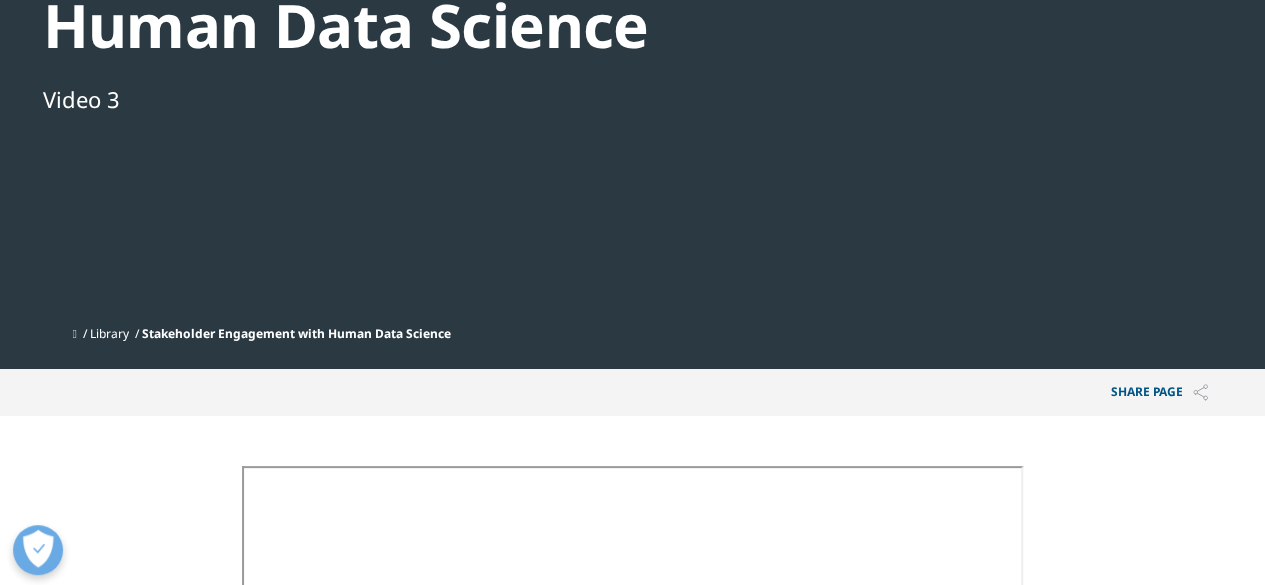 scroll, scrollTop: 0, scrollLeft: 0, axis: both 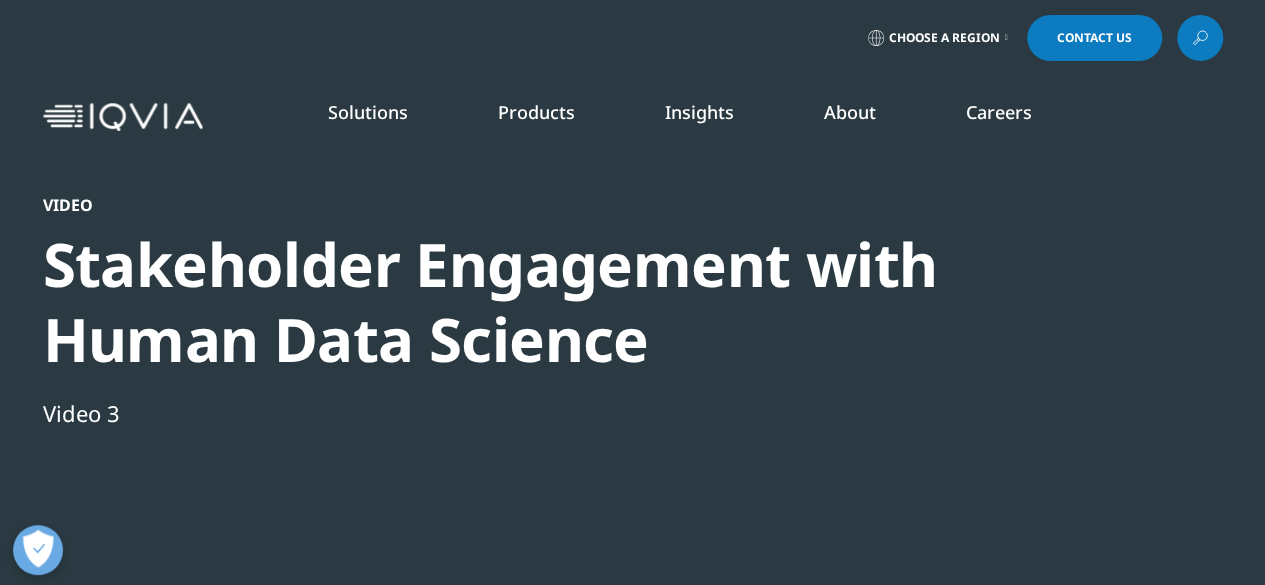 click at bounding box center (123, 117) 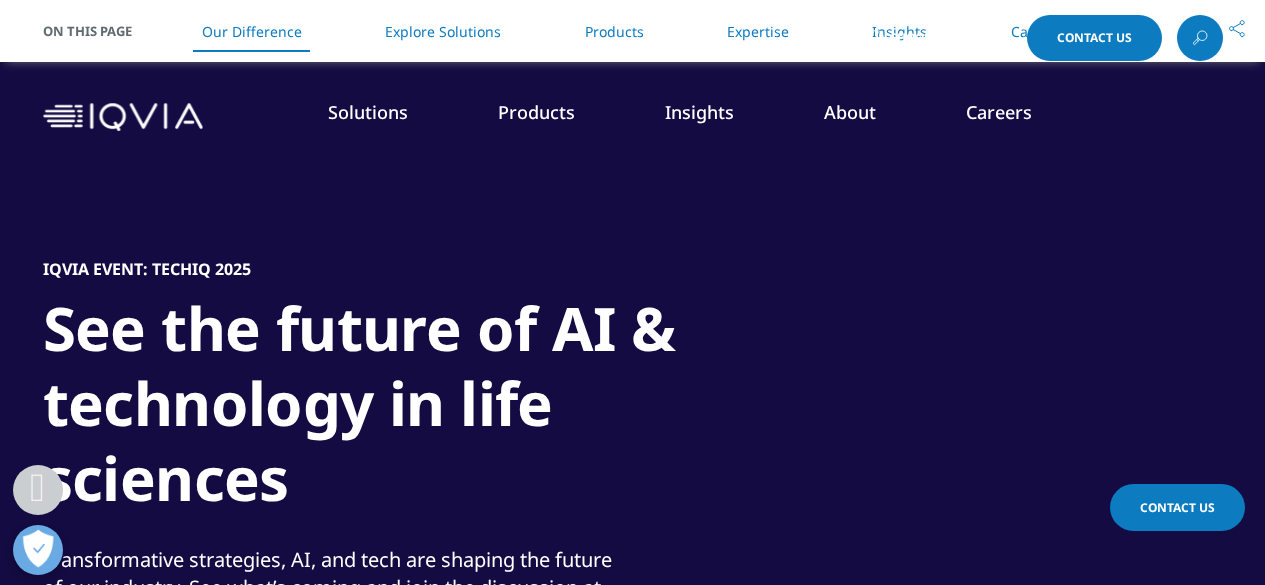 scroll, scrollTop: 1200, scrollLeft: 0, axis: vertical 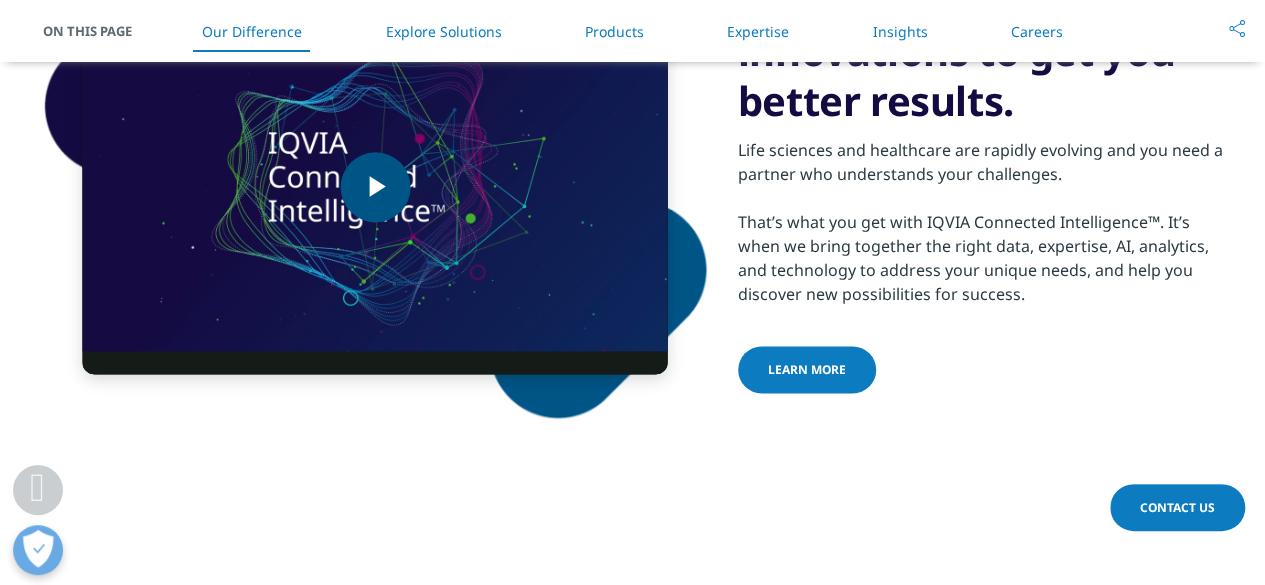 click at bounding box center (375, 187) 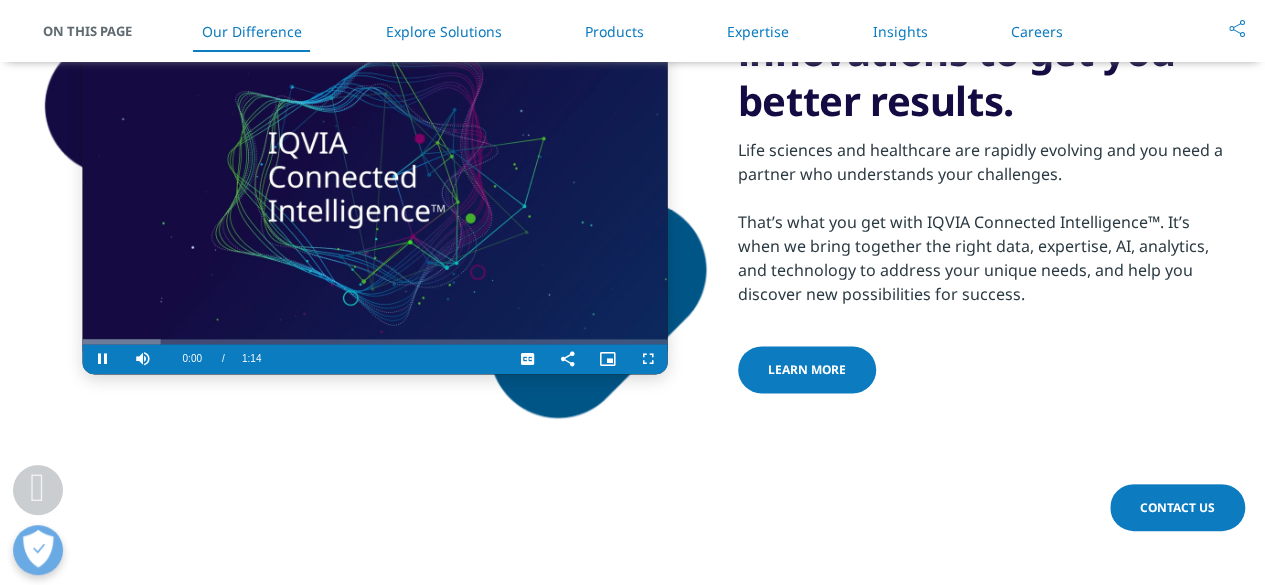 scroll, scrollTop: 1199, scrollLeft: 0, axis: vertical 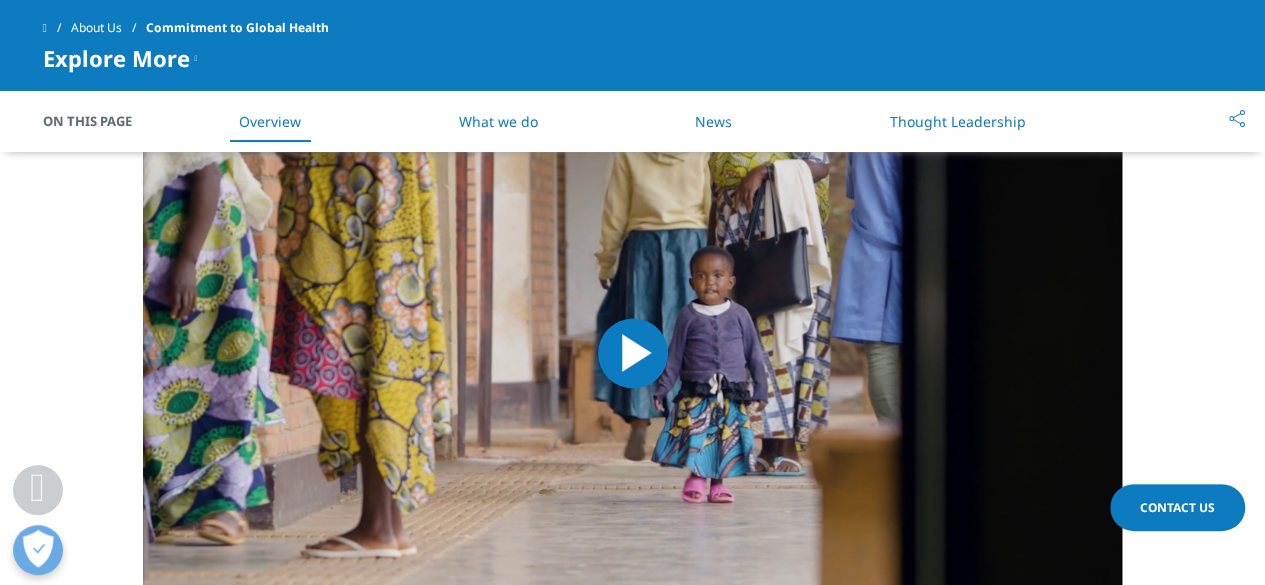click at bounding box center (632, 353) 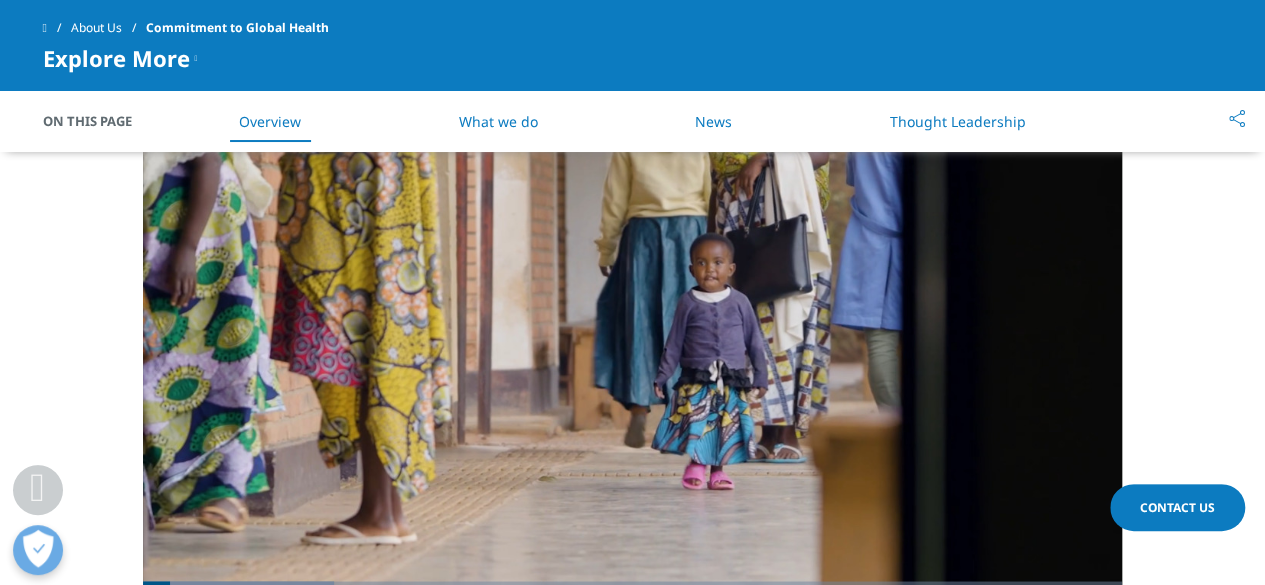 scroll, scrollTop: 1544, scrollLeft: 0, axis: vertical 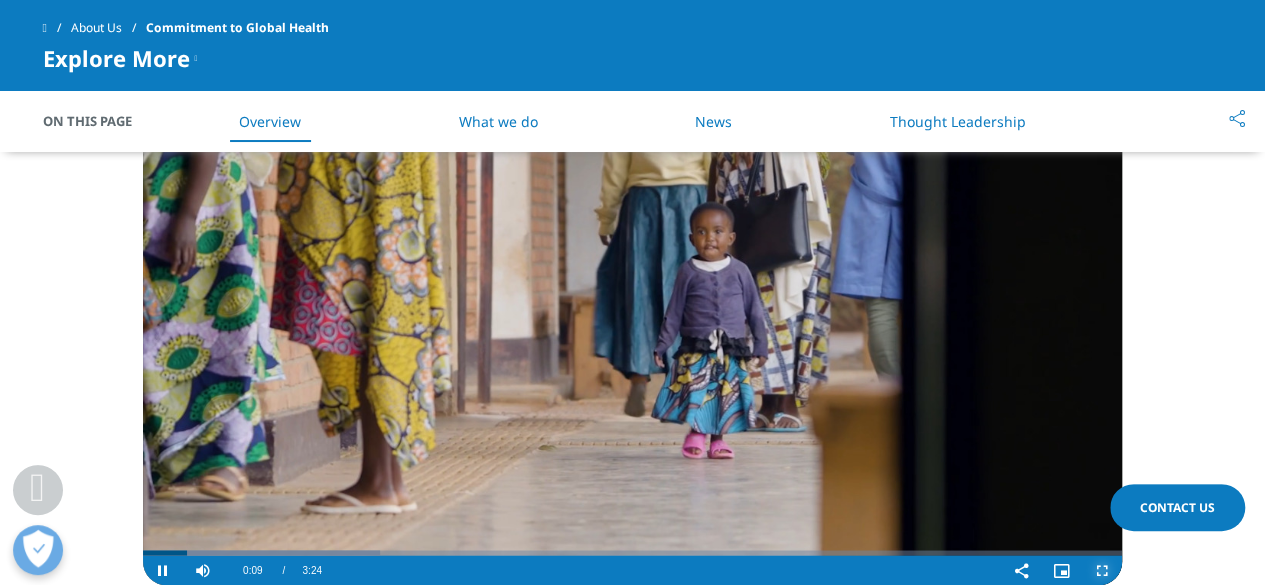 click at bounding box center [1102, 570] 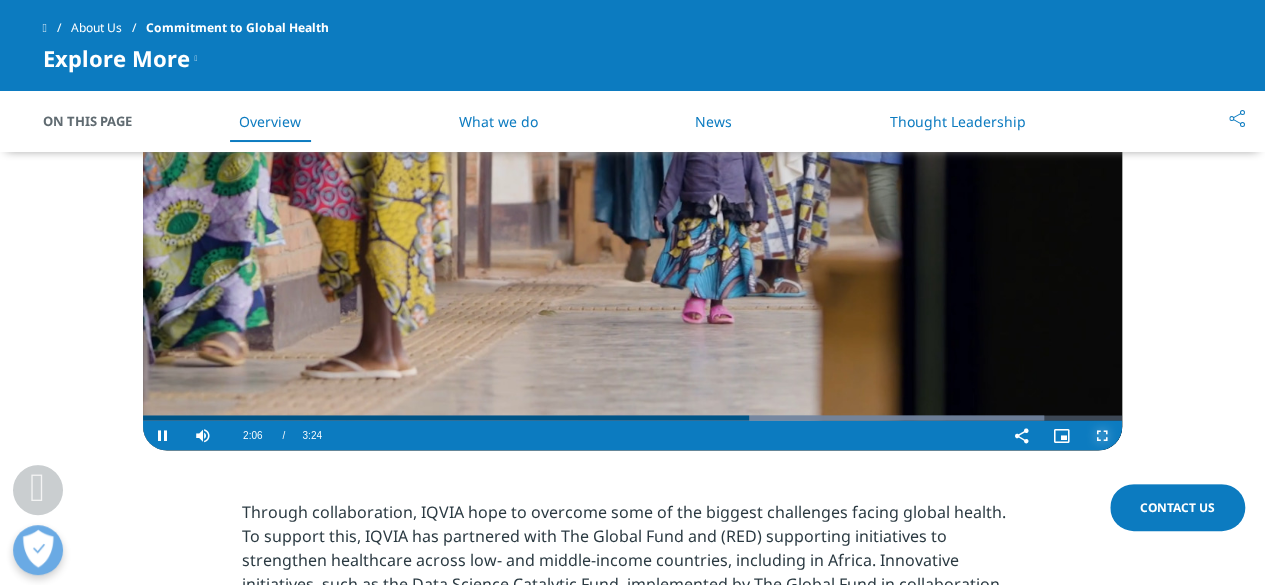 scroll, scrollTop: 1744, scrollLeft: 0, axis: vertical 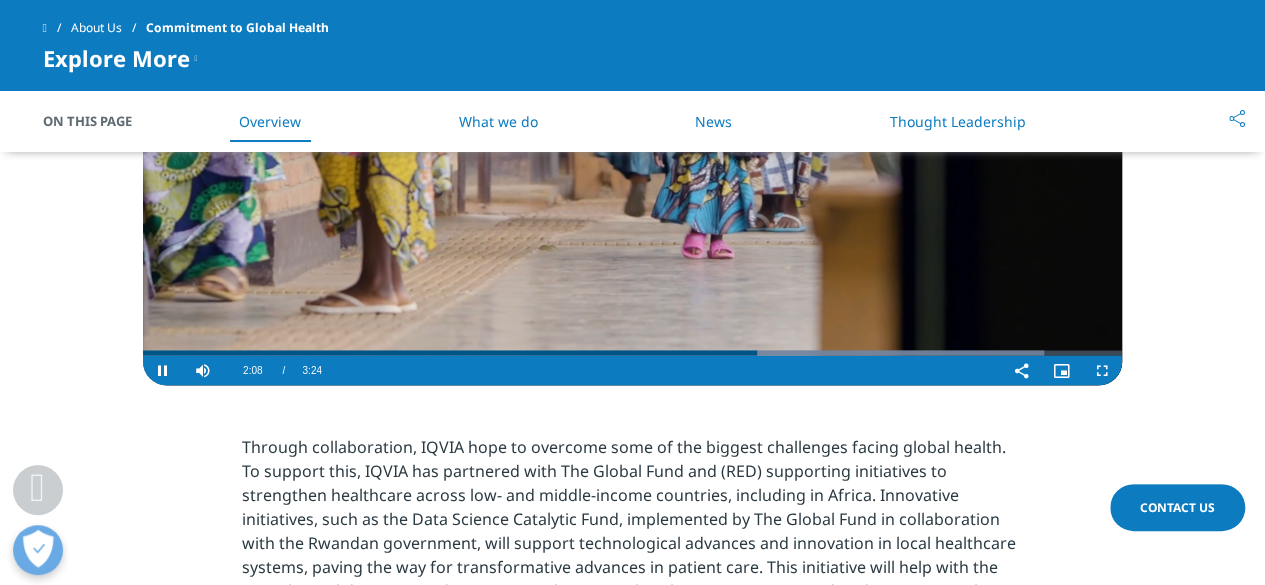 click at bounding box center [632, 109] 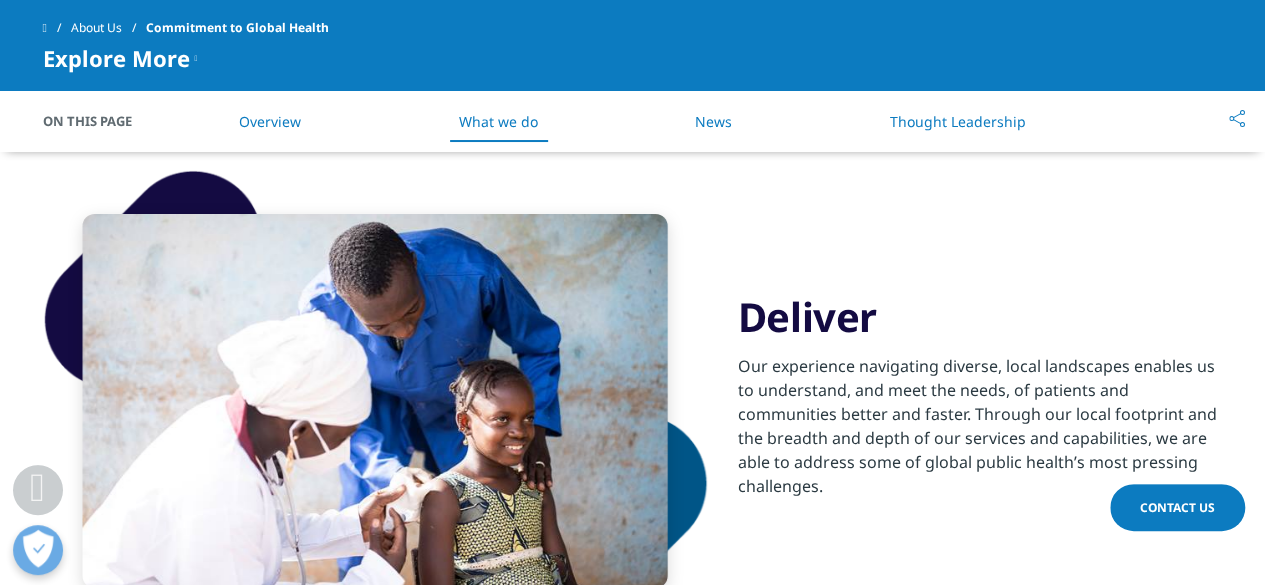 scroll, scrollTop: 3544, scrollLeft: 0, axis: vertical 